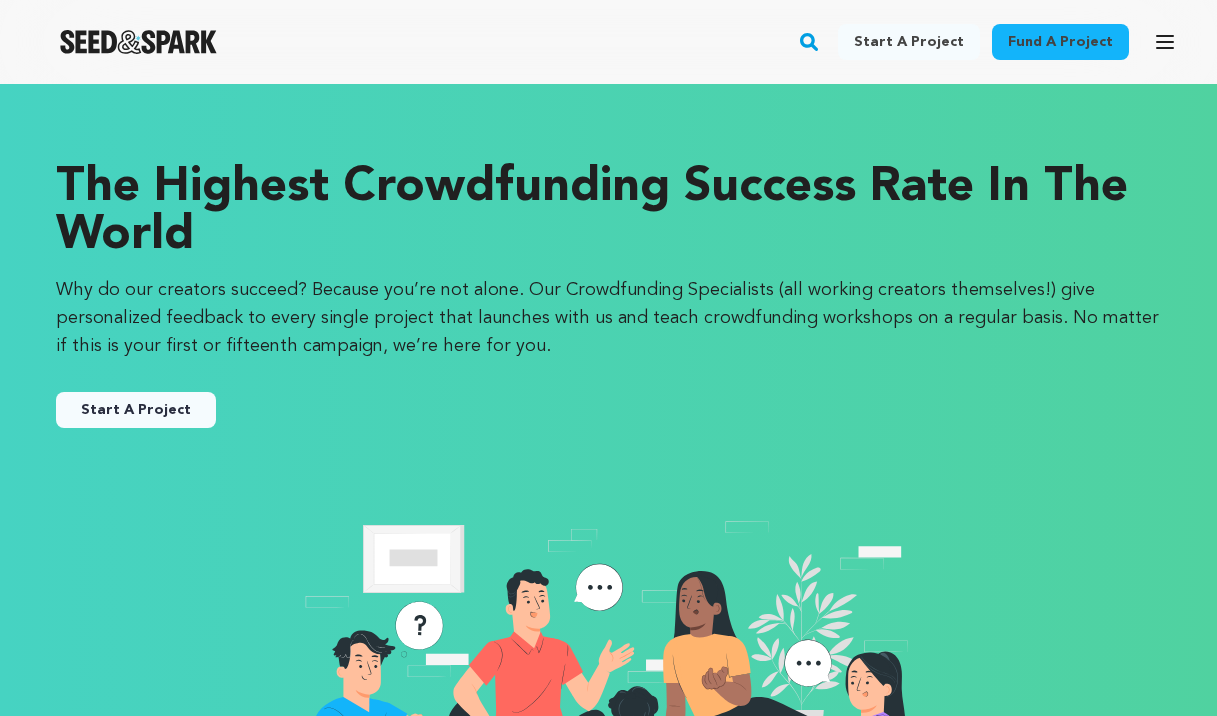 scroll, scrollTop: 0, scrollLeft: 0, axis: both 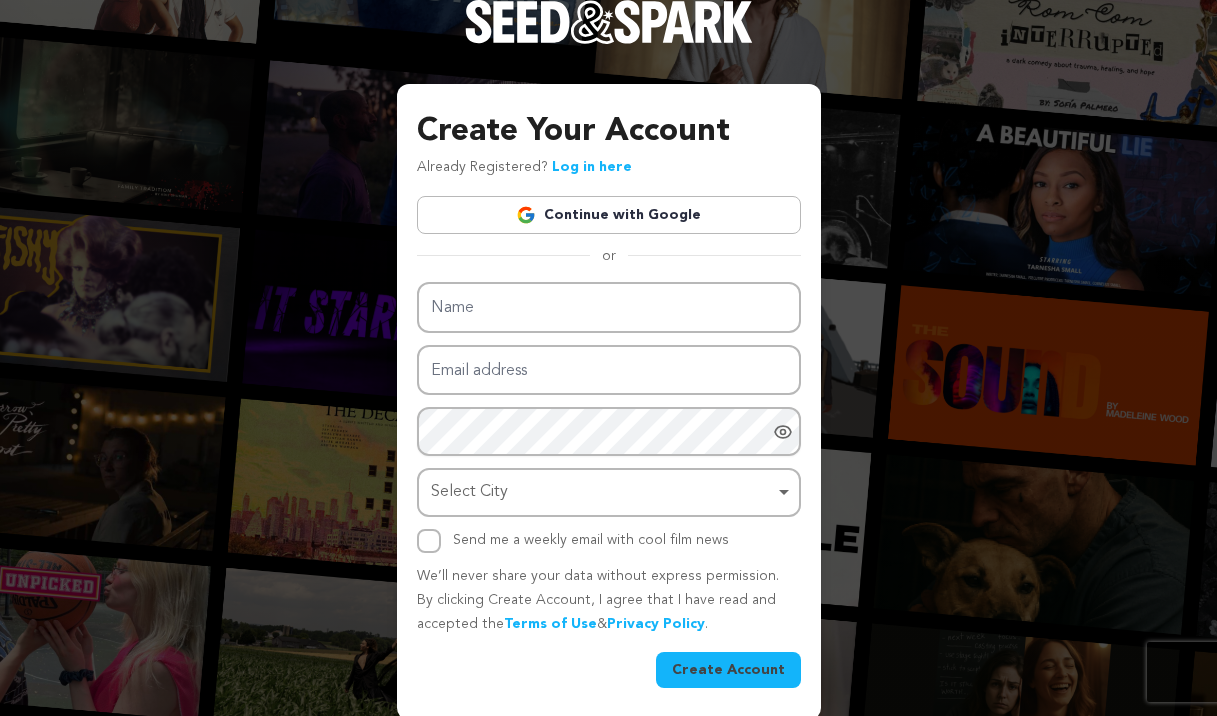 click on "Continue with Google" at bounding box center (609, 215) 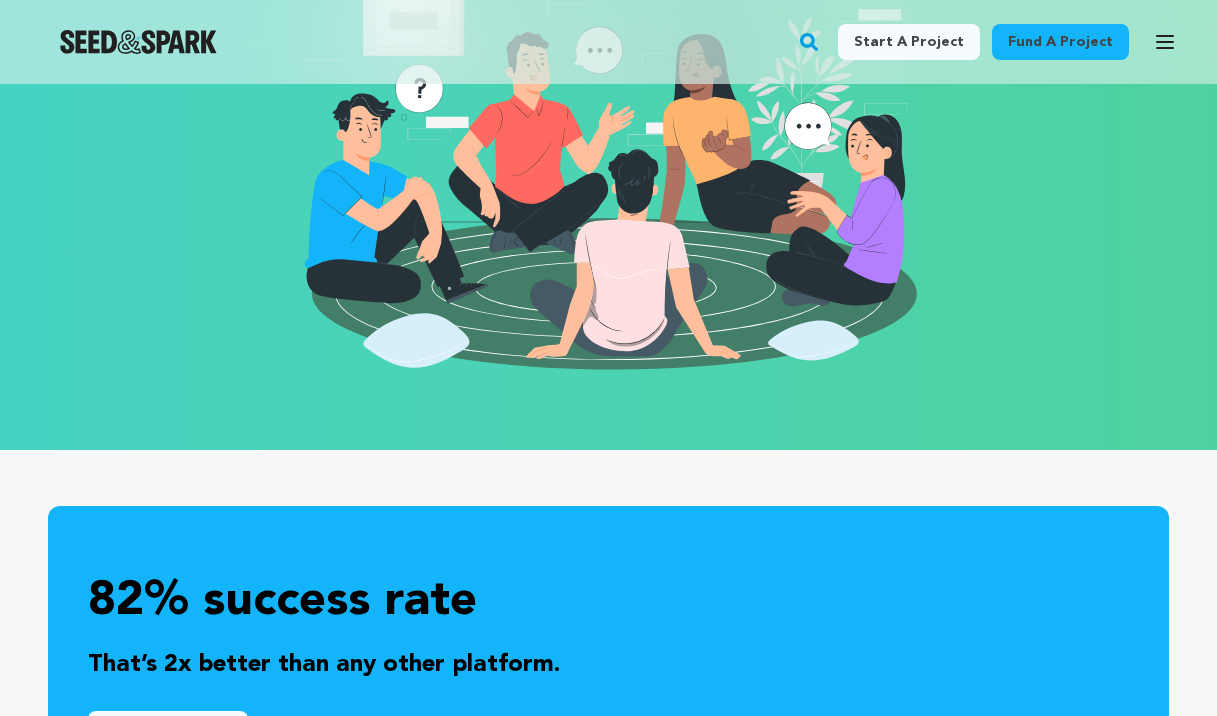 scroll, scrollTop: 12, scrollLeft: 0, axis: vertical 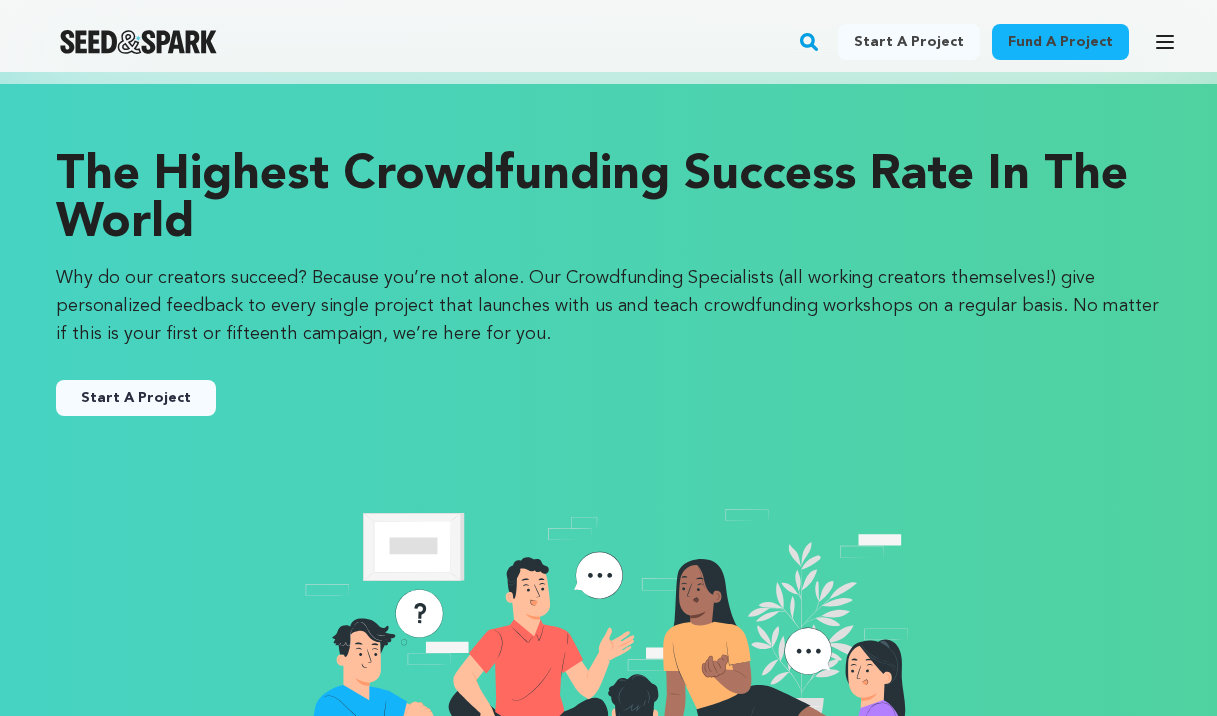 click on "Start A Project" at bounding box center [136, 398] 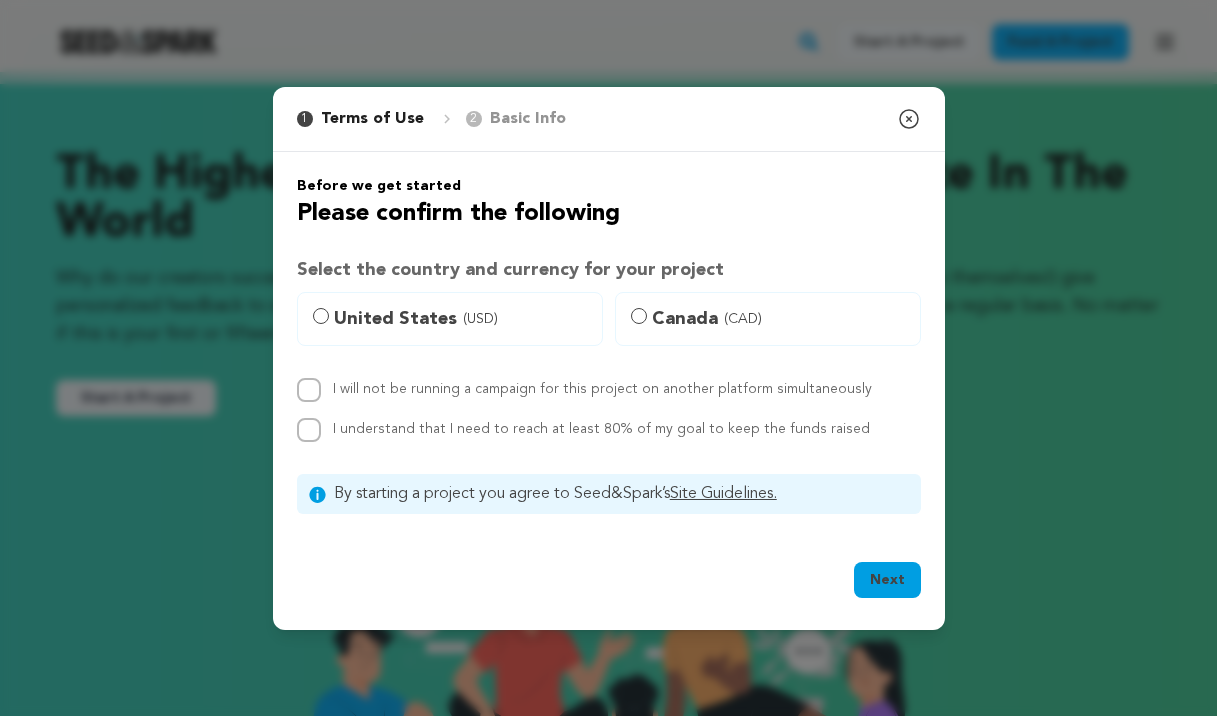 click on "I understand that I need to reach at least 80% of my goal to keep the
funds raised" at bounding box center [601, 429] 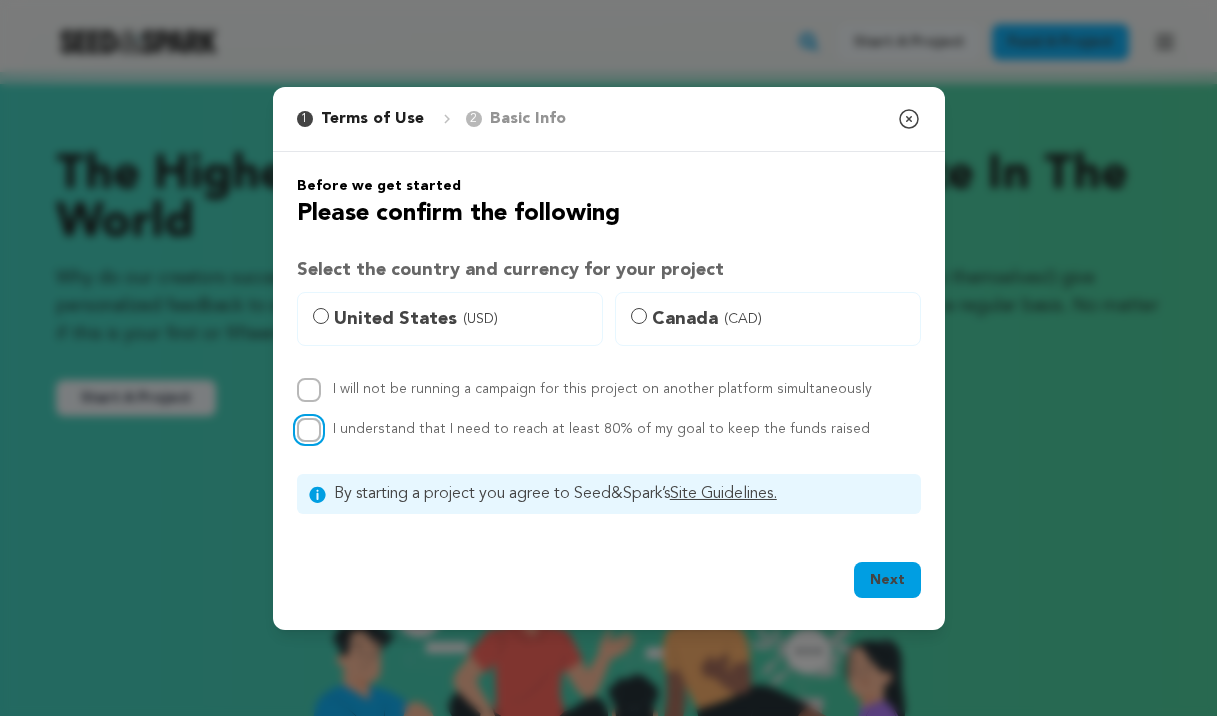 click on "I understand that I need to reach at least 80% of my goal to keep the
funds raised" at bounding box center [309, 430] 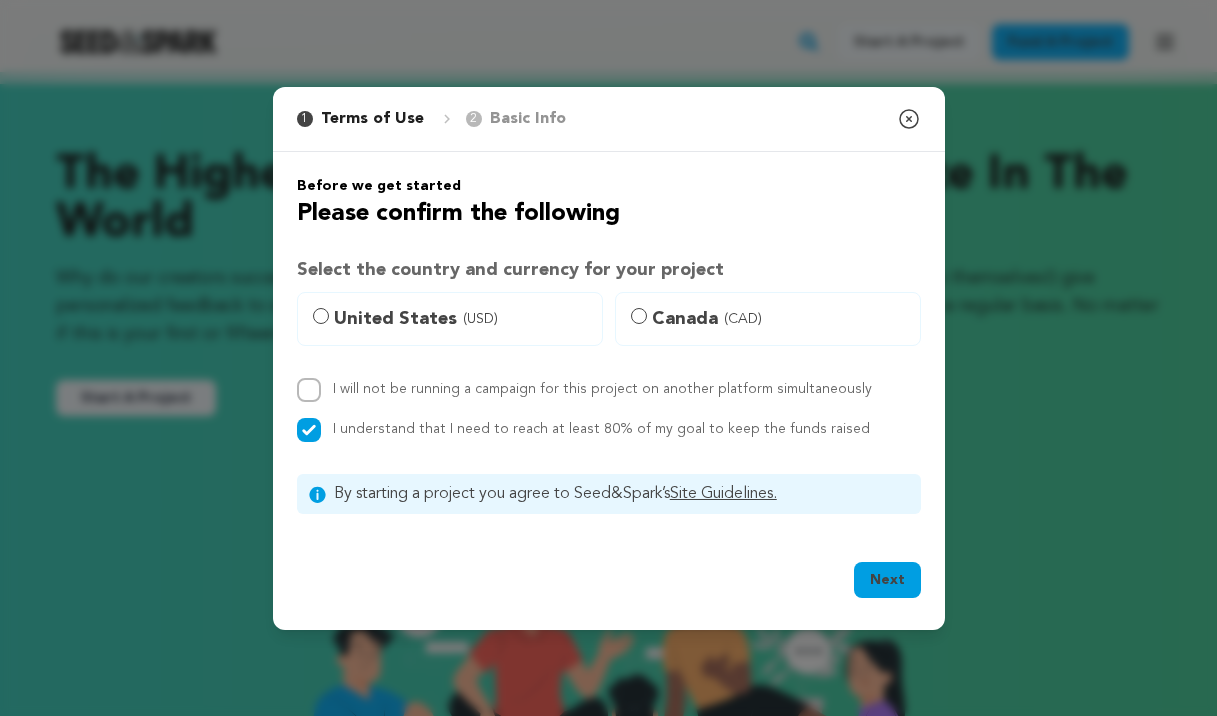 click on "United States
(USD)" at bounding box center (462, 319) 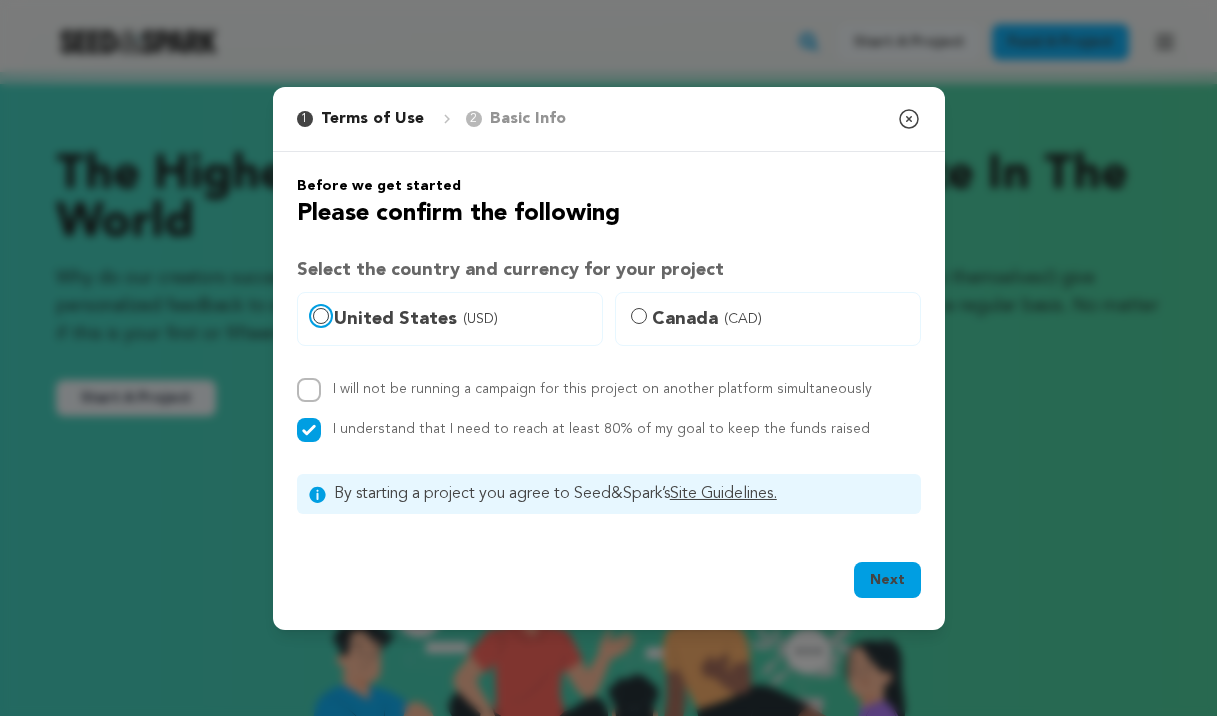 click on "United States
(USD)" at bounding box center [321, 316] 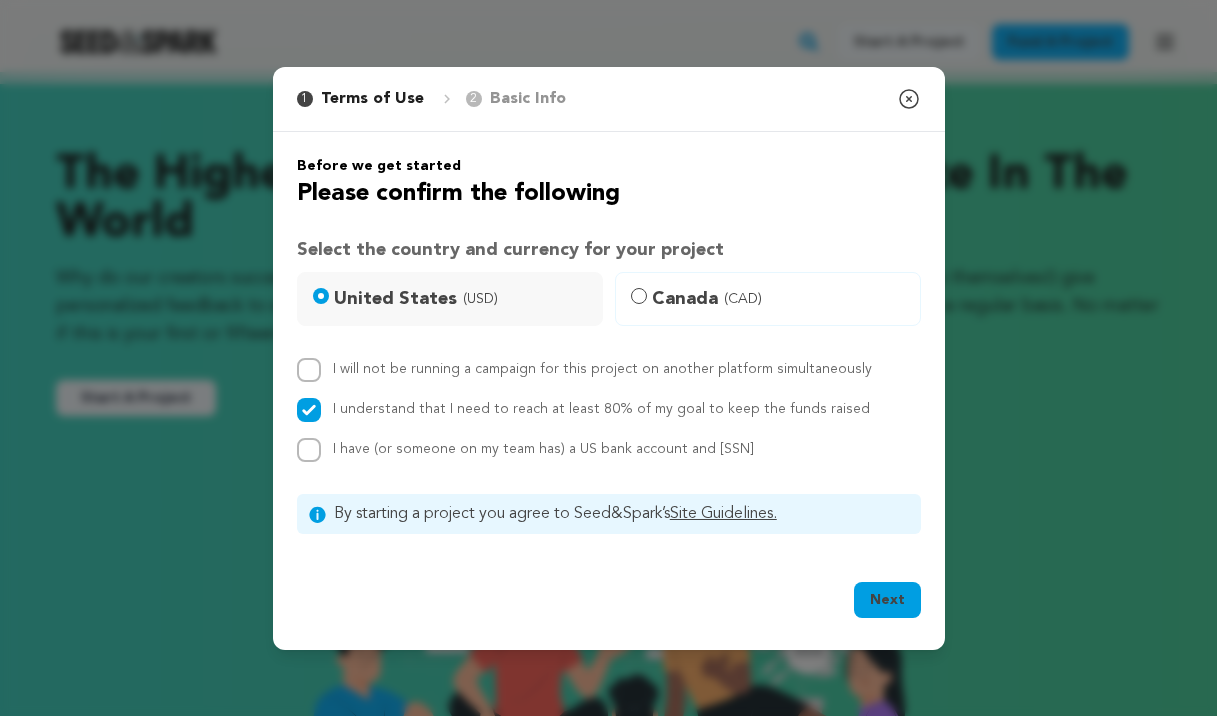 click on "I will not be running a campaign for this project on another platform
simultaneously" at bounding box center [602, 369] 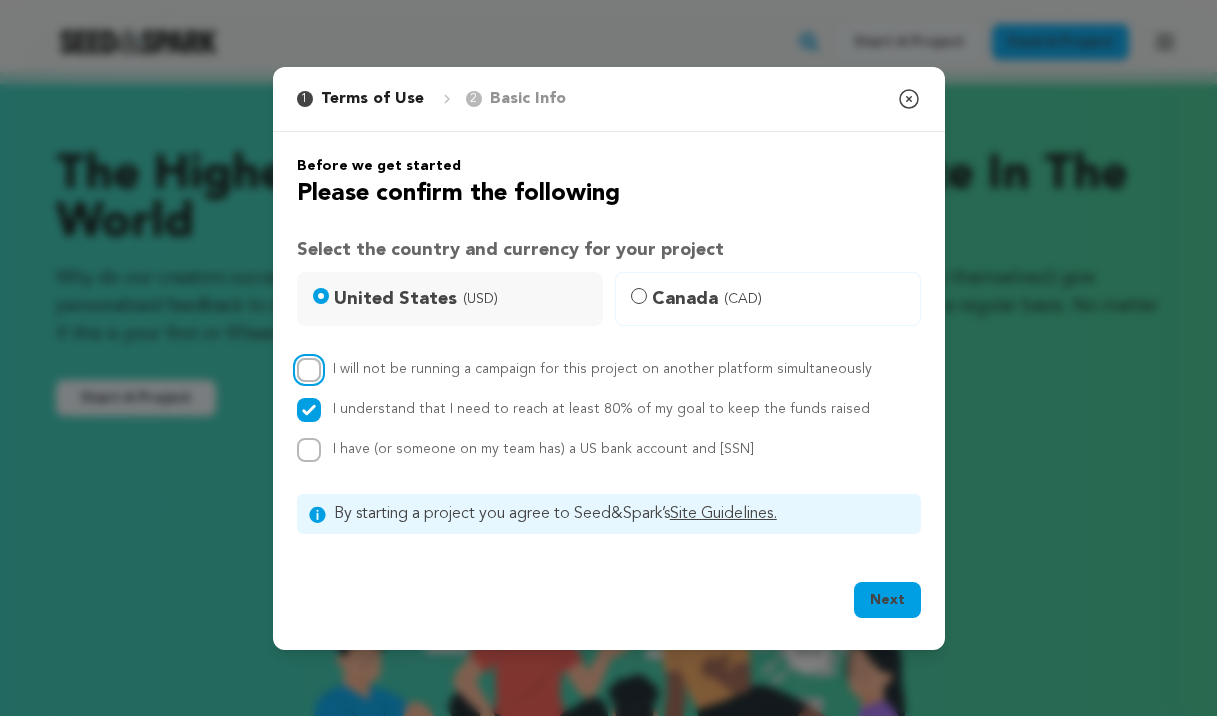 click on "I will not be running a campaign for this project on another platform
simultaneously" at bounding box center [309, 370] 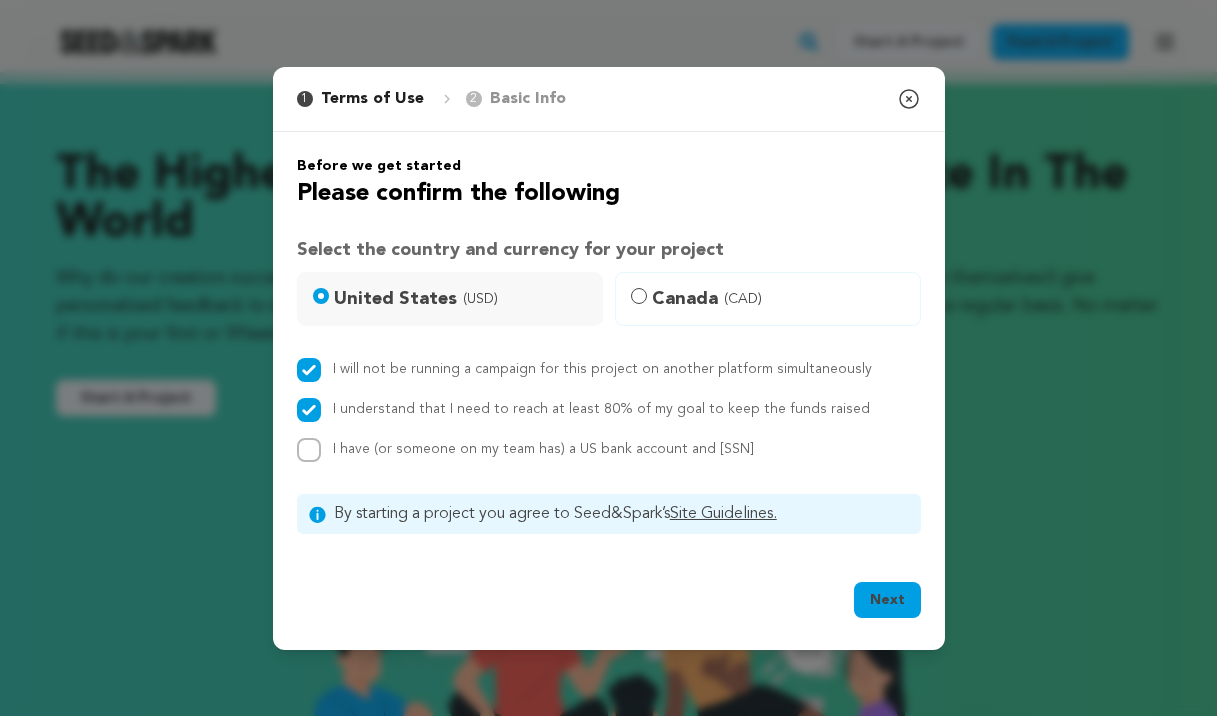 click on "I have (or someone on my team has) a US bank account and SSN" at bounding box center [543, 449] 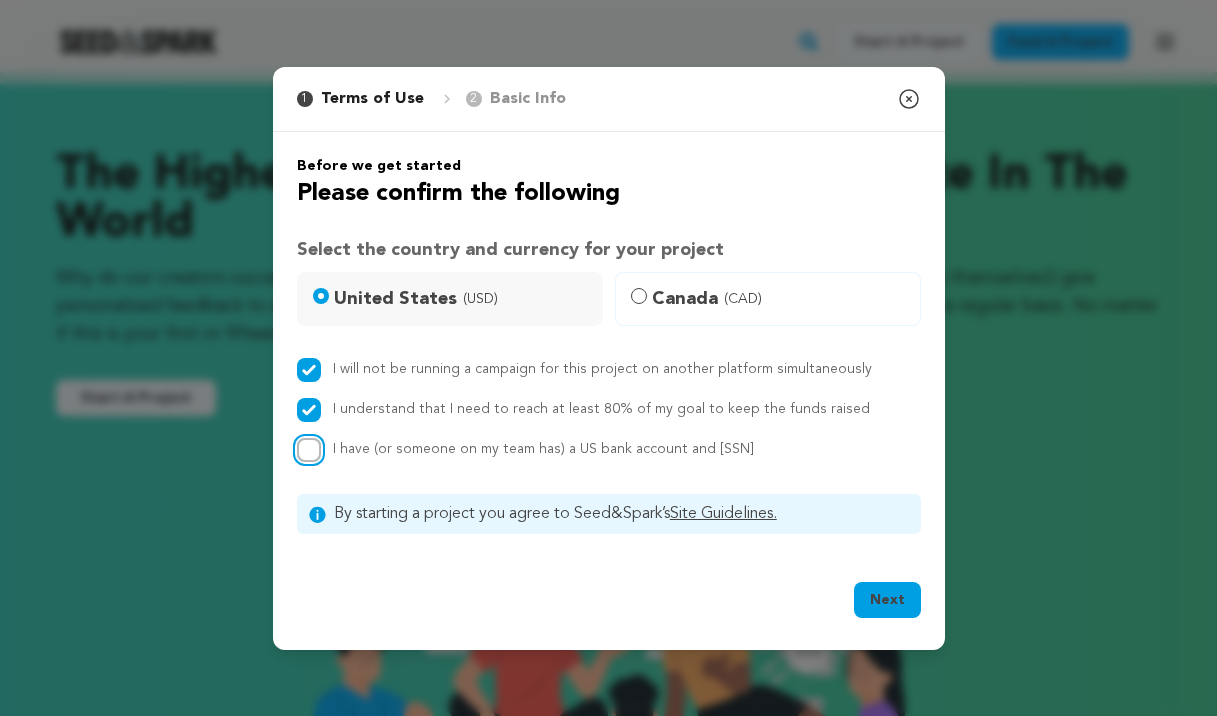 checkbox on "true" 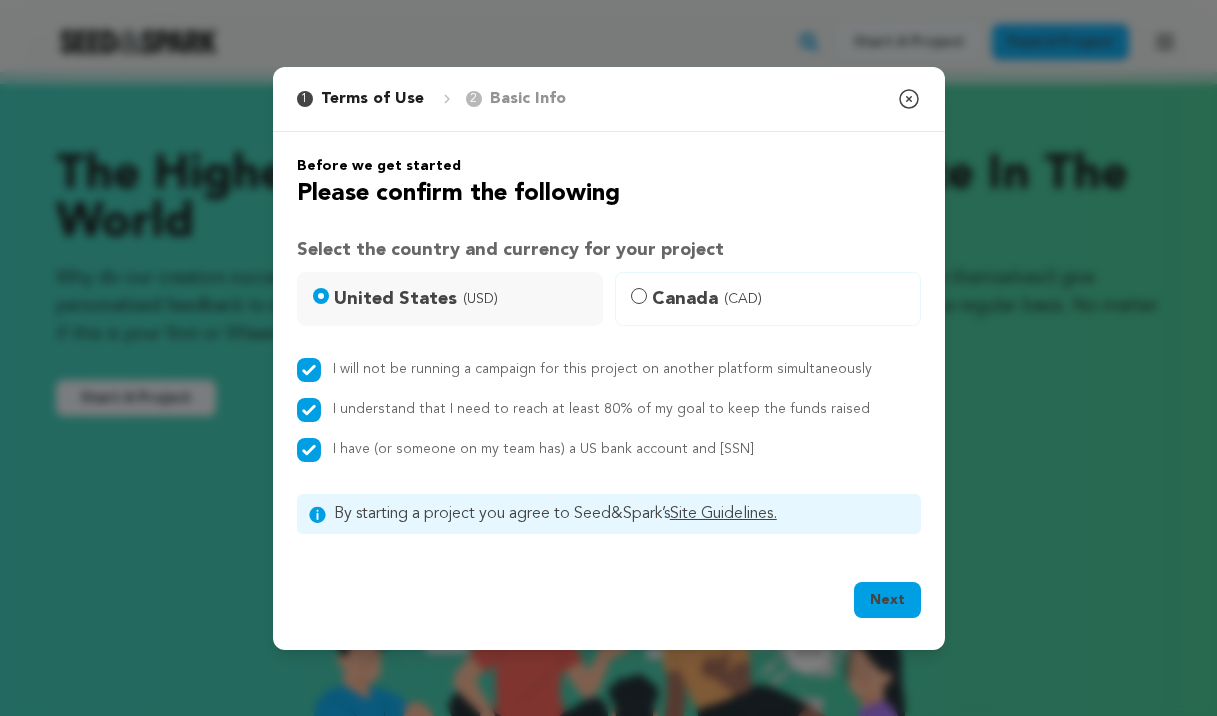 click on "Next" at bounding box center (887, 600) 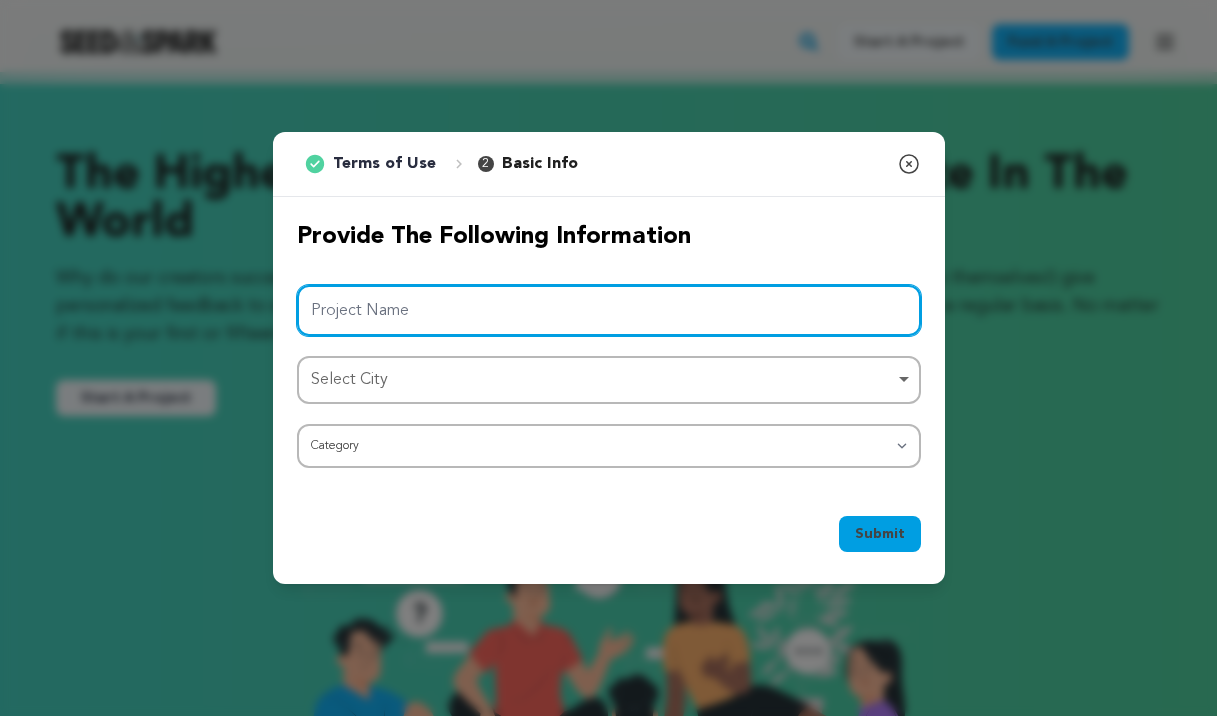 click on "Project Name" at bounding box center [609, 310] 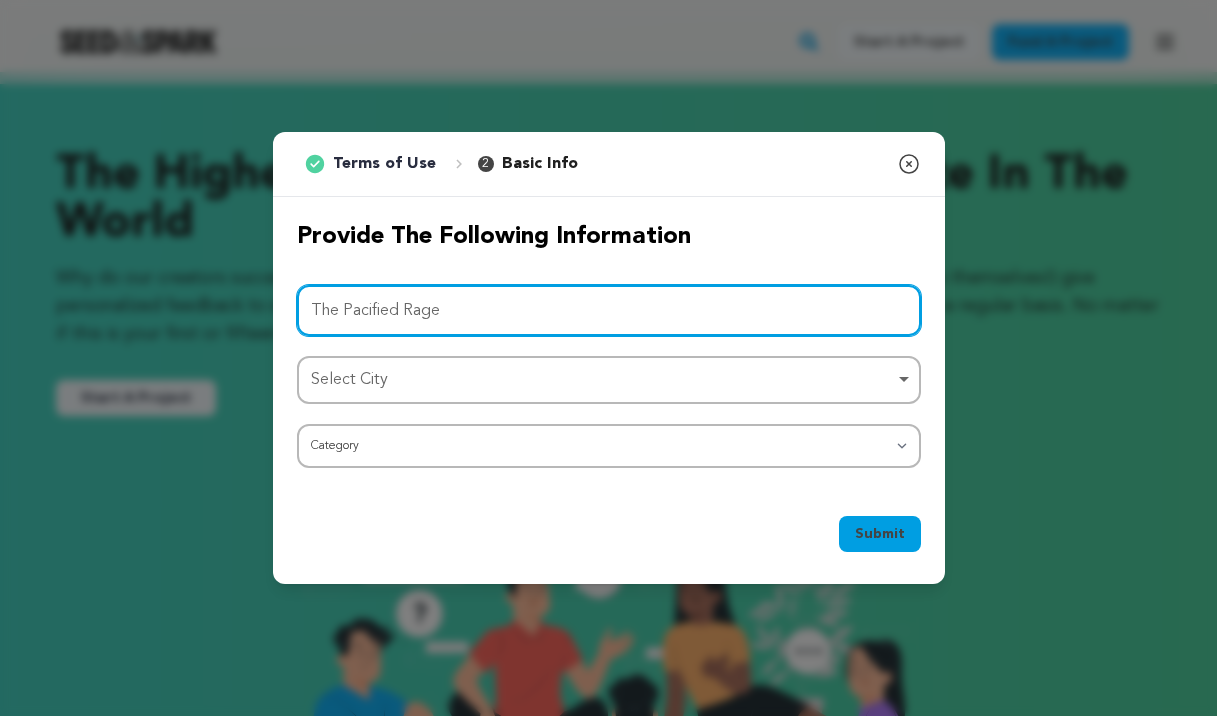 click on "Select City Remove item" at bounding box center (603, 380) 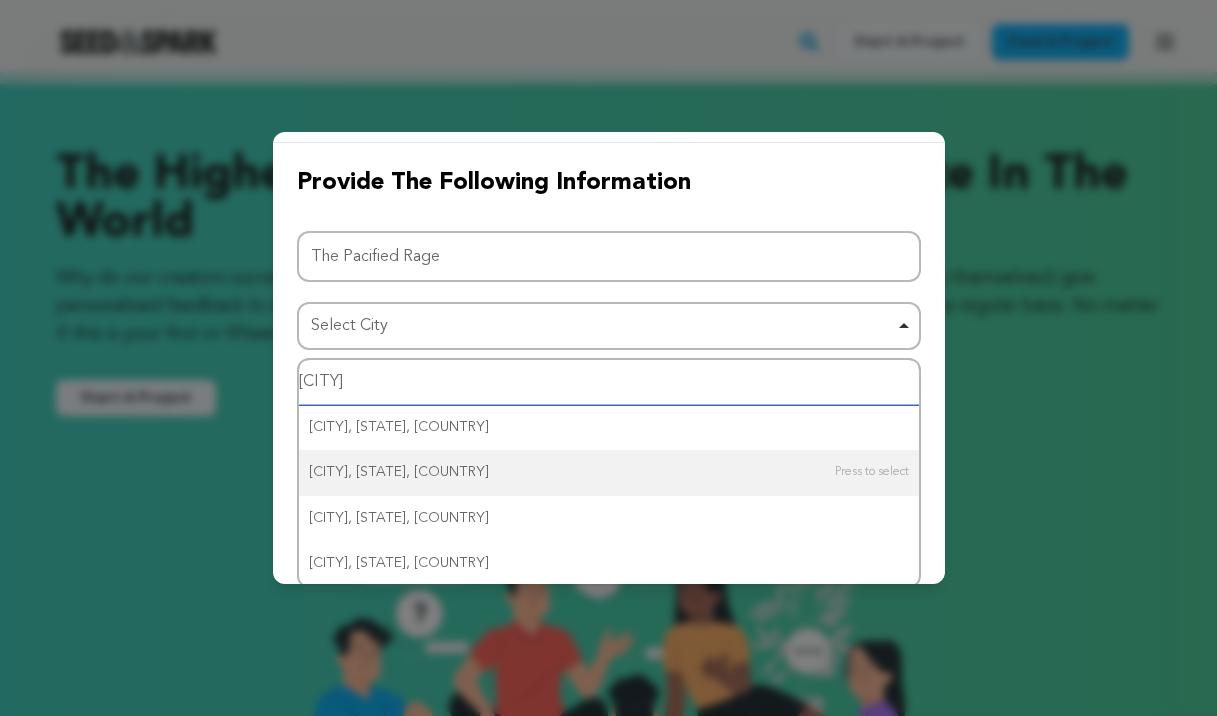 scroll, scrollTop: 57, scrollLeft: 0, axis: vertical 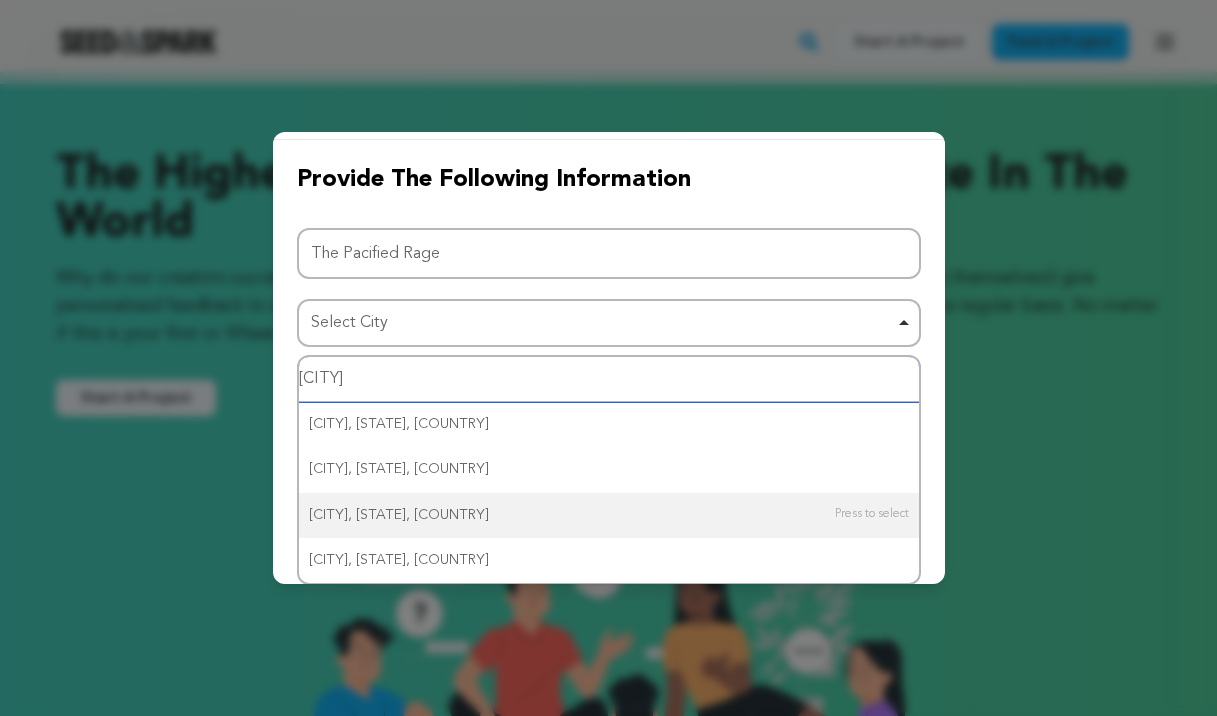 type on "B" 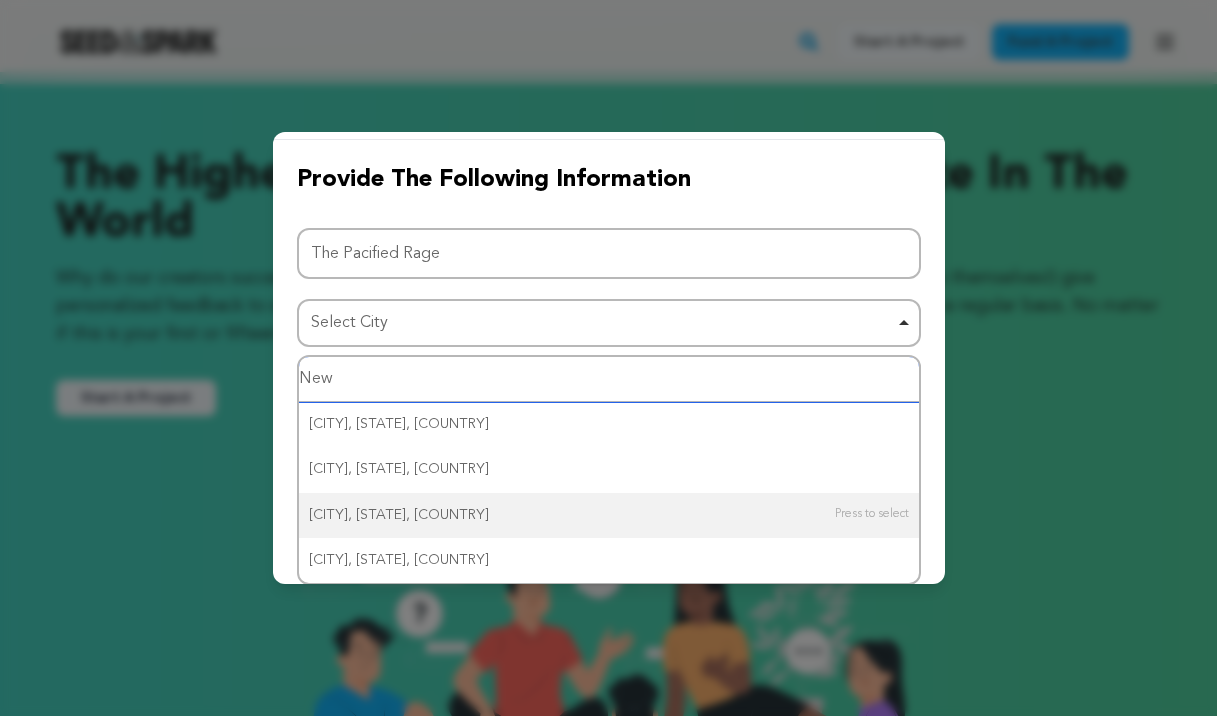 type on "New" 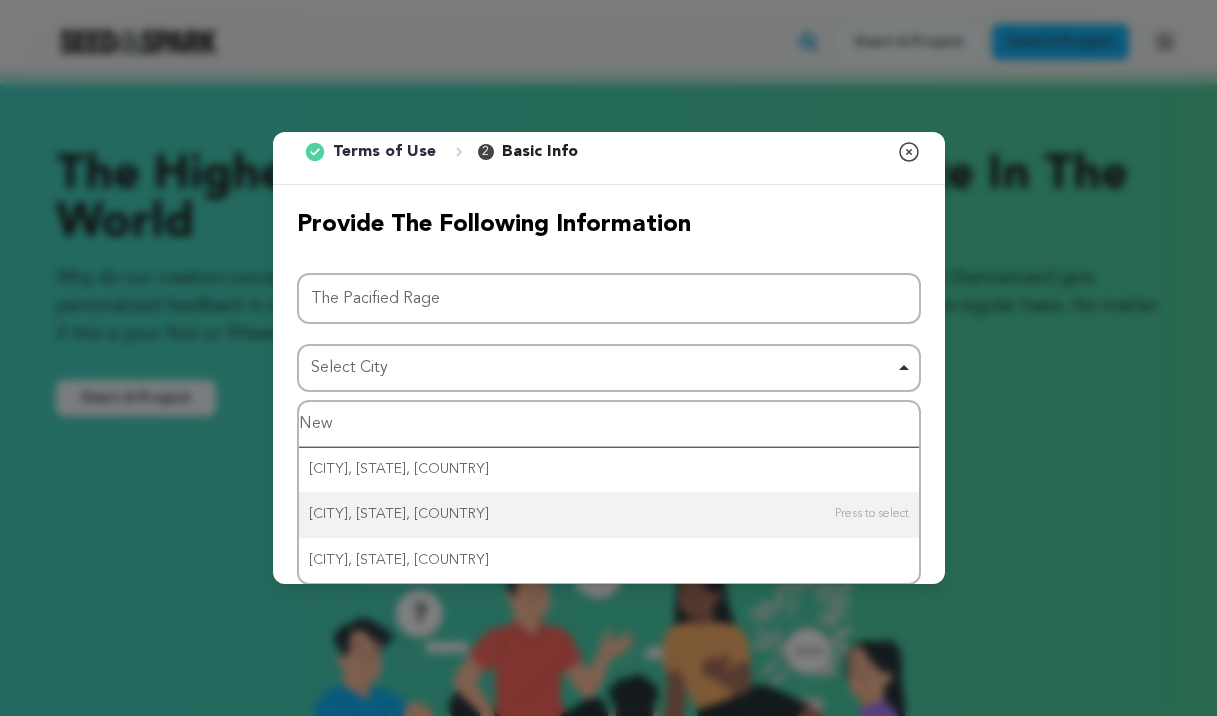scroll, scrollTop: 57, scrollLeft: 0, axis: vertical 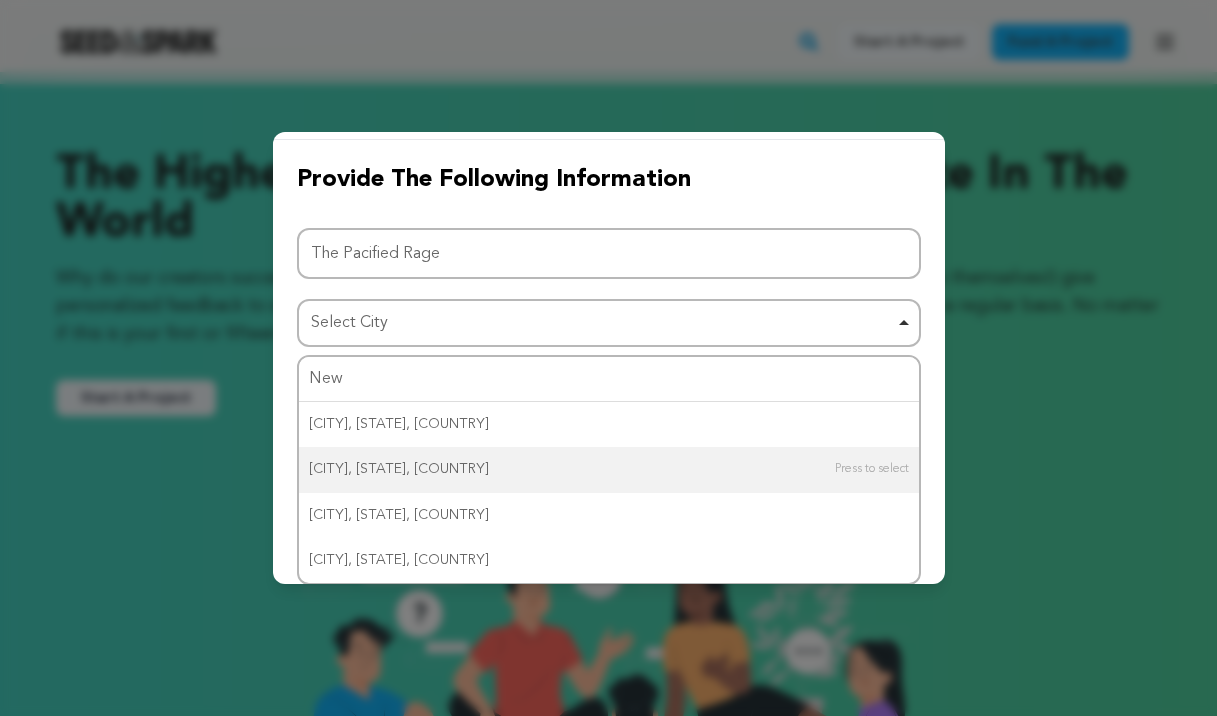 type 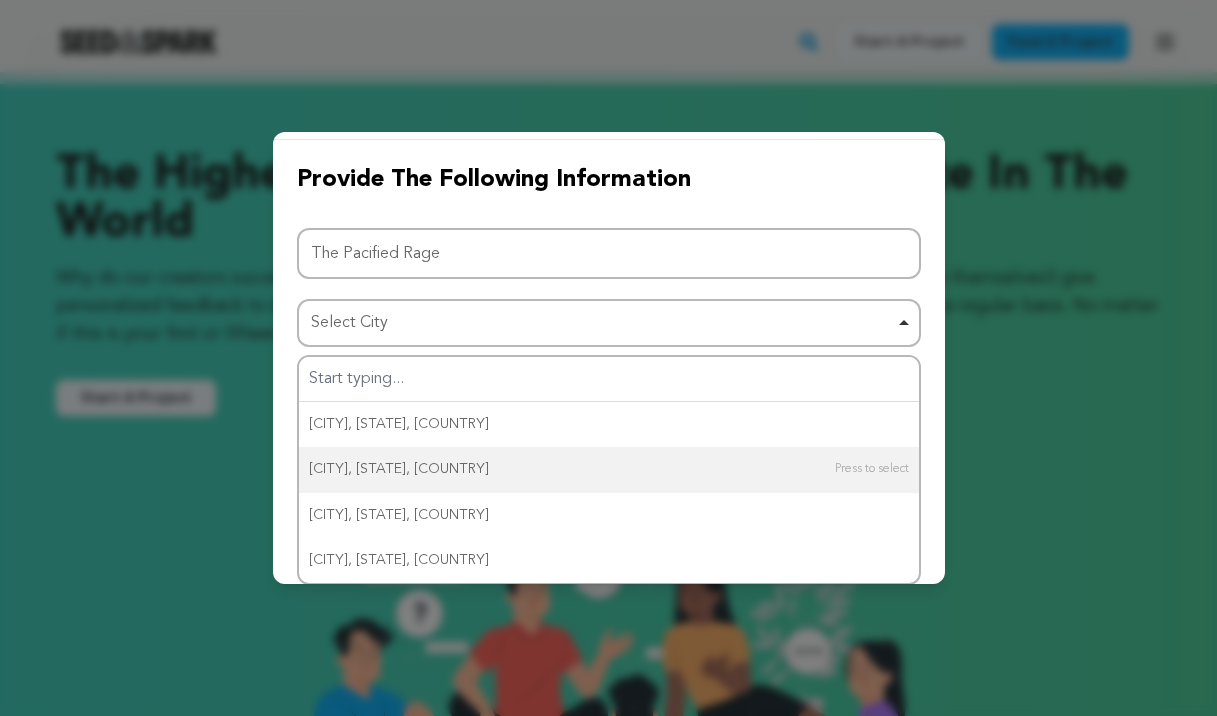 scroll, scrollTop: 0, scrollLeft: 0, axis: both 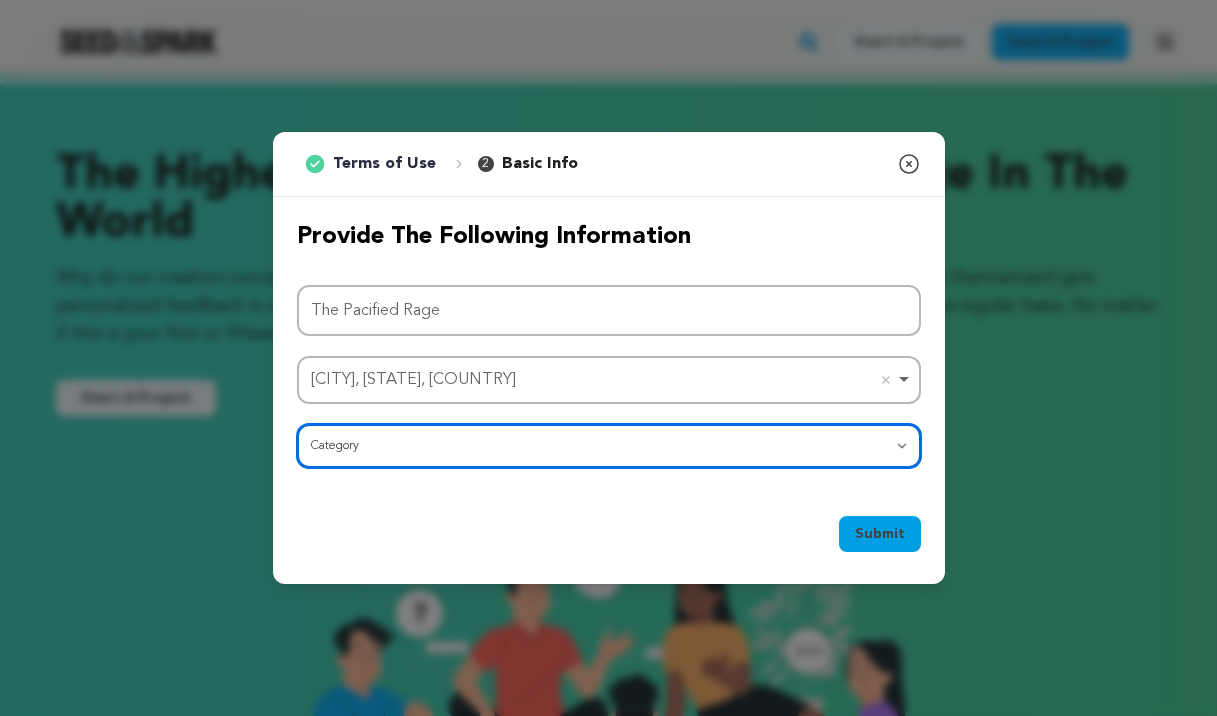 click on "Category
Film Feature
Film Short
Series
Film Festival
Company
Music Video
VR Experience
Comics
Artist Residency
Art & Photography
Collective
Dance
Games
Music
Radio & Podcasts
Orgs & Companies
Writing & Publishing
Venue & Spaces
Theatre" at bounding box center (609, 446) 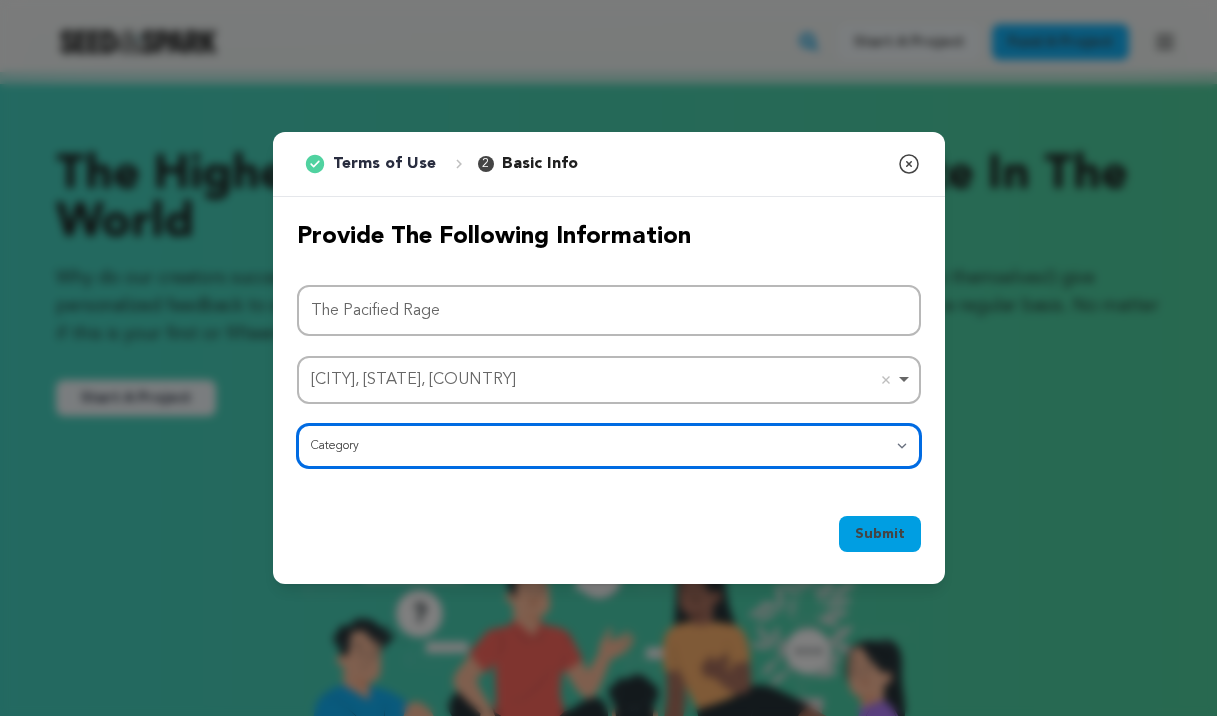 select on "383" 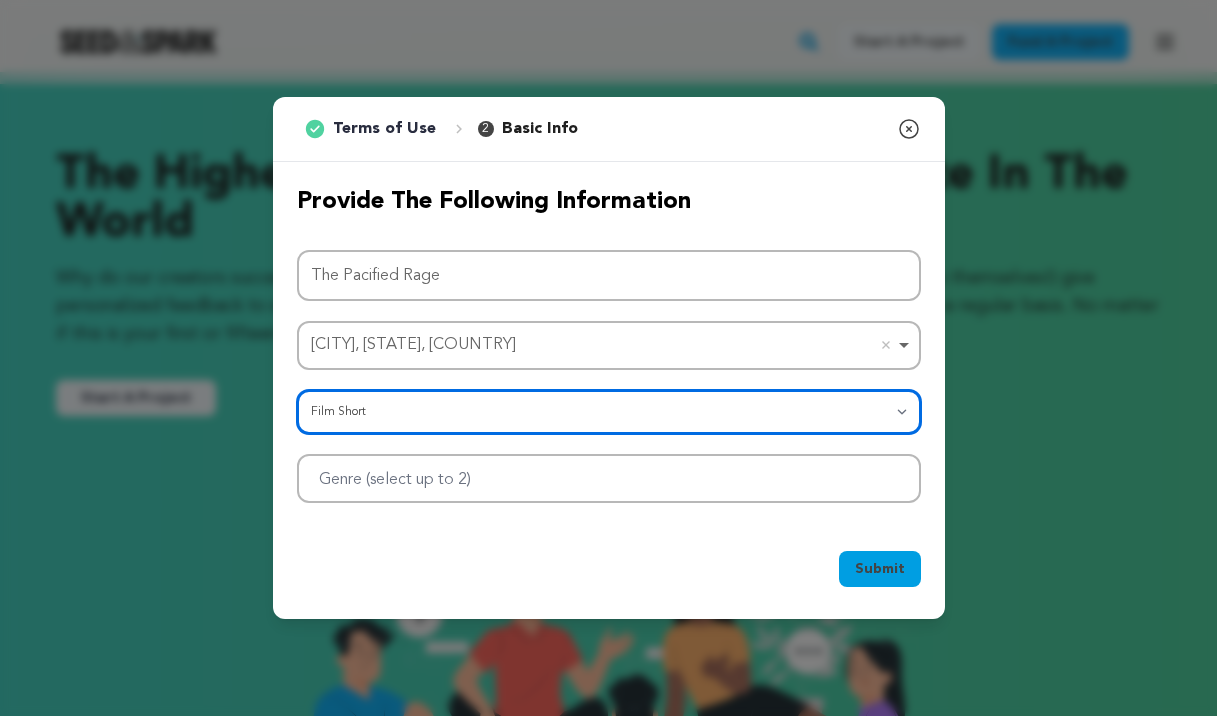 click at bounding box center [609, 478] 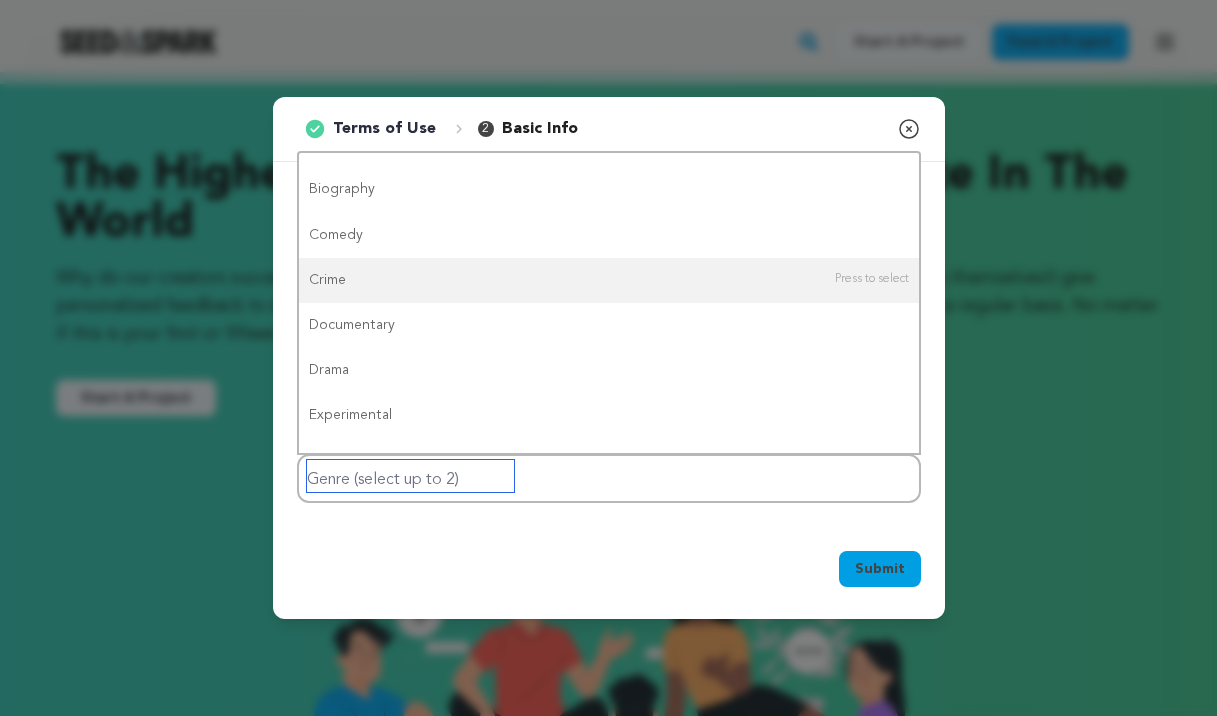 scroll, scrollTop: 140, scrollLeft: 0, axis: vertical 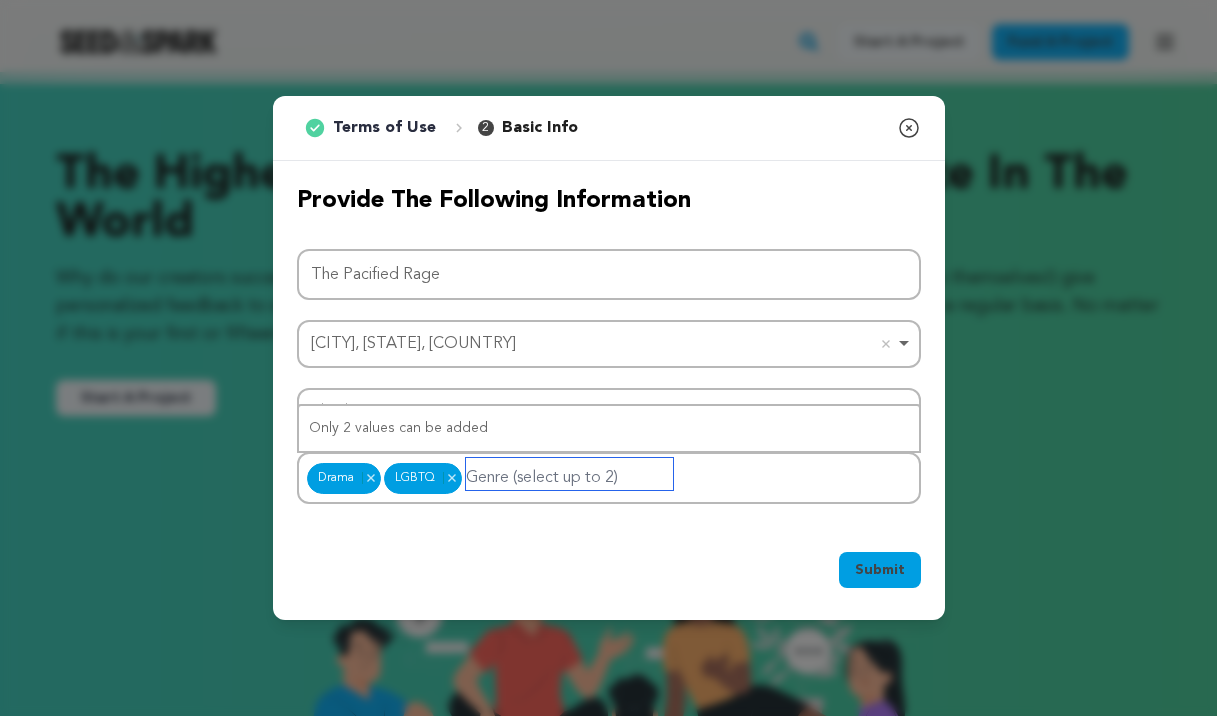 click at bounding box center [569, 474] 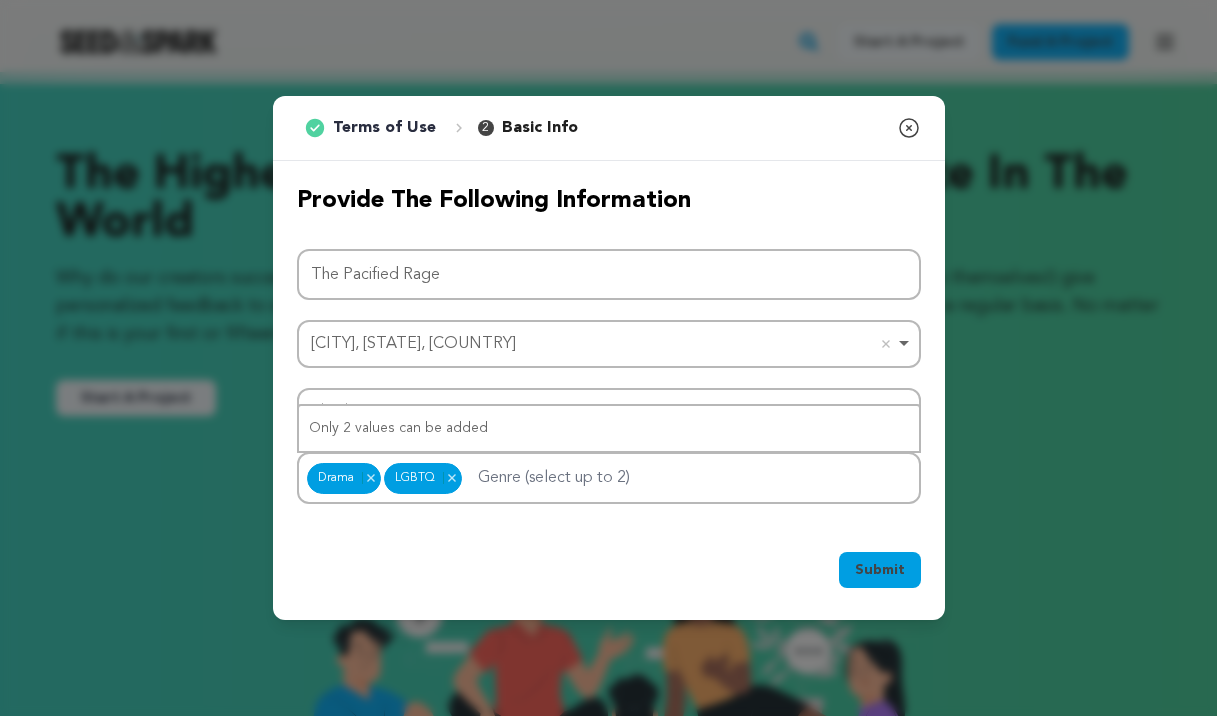 click on "Submit" at bounding box center (880, 570) 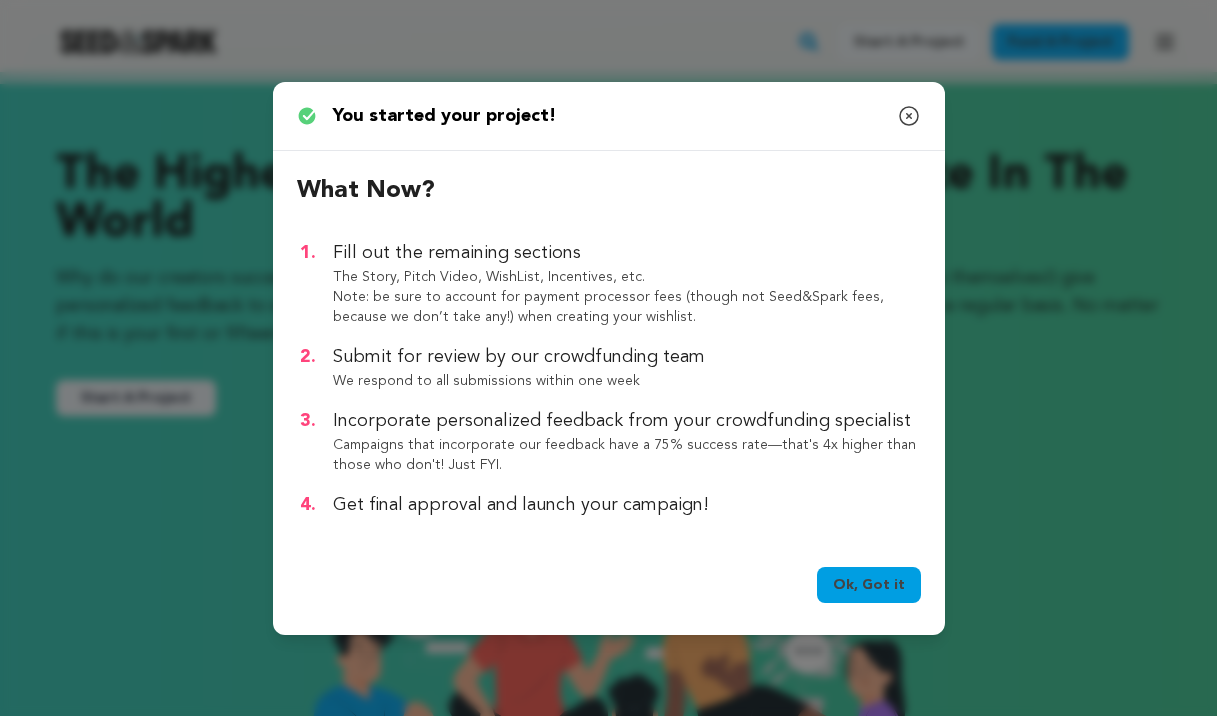 click on "Ok, Got it" at bounding box center (869, 585) 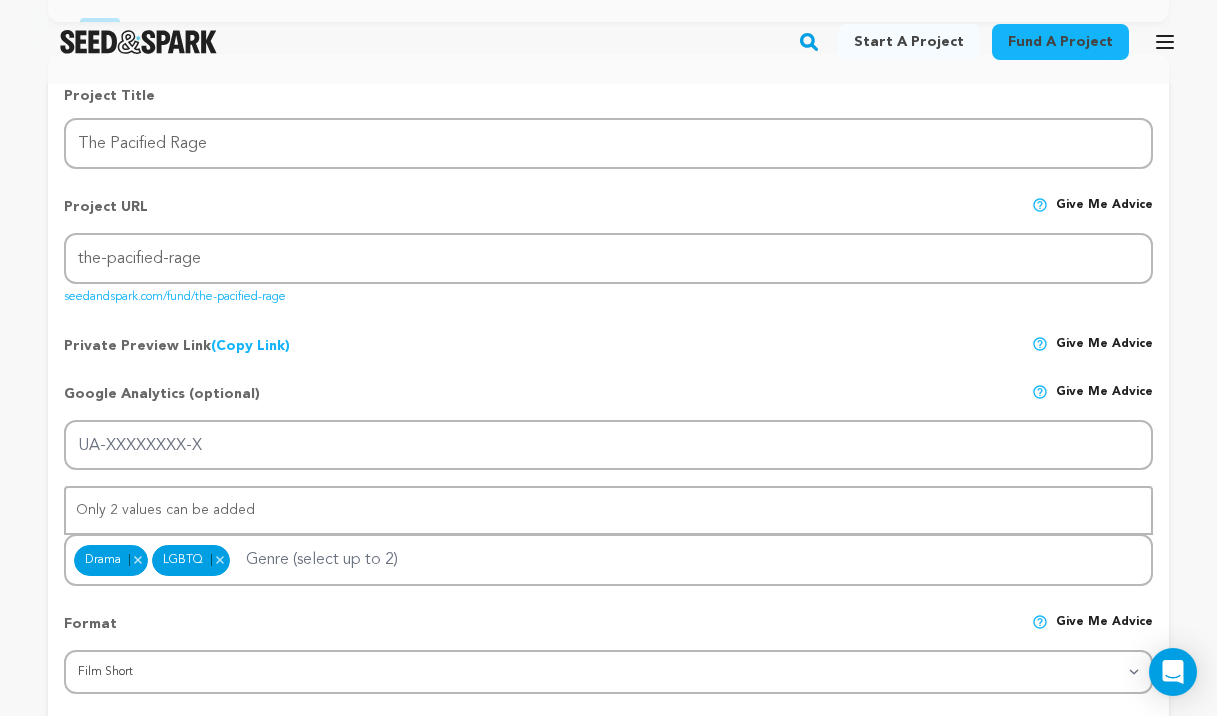 scroll, scrollTop: 739, scrollLeft: 0, axis: vertical 